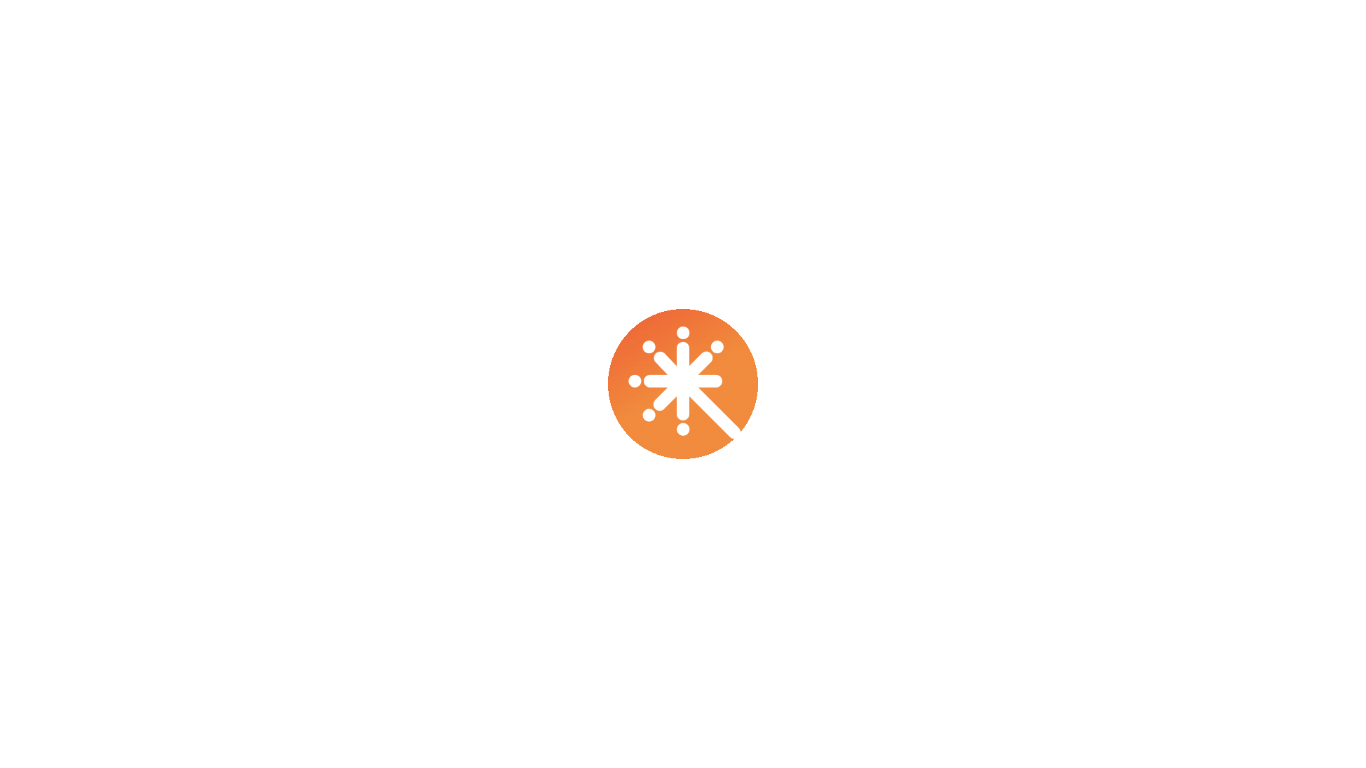 scroll, scrollTop: 0, scrollLeft: 0, axis: both 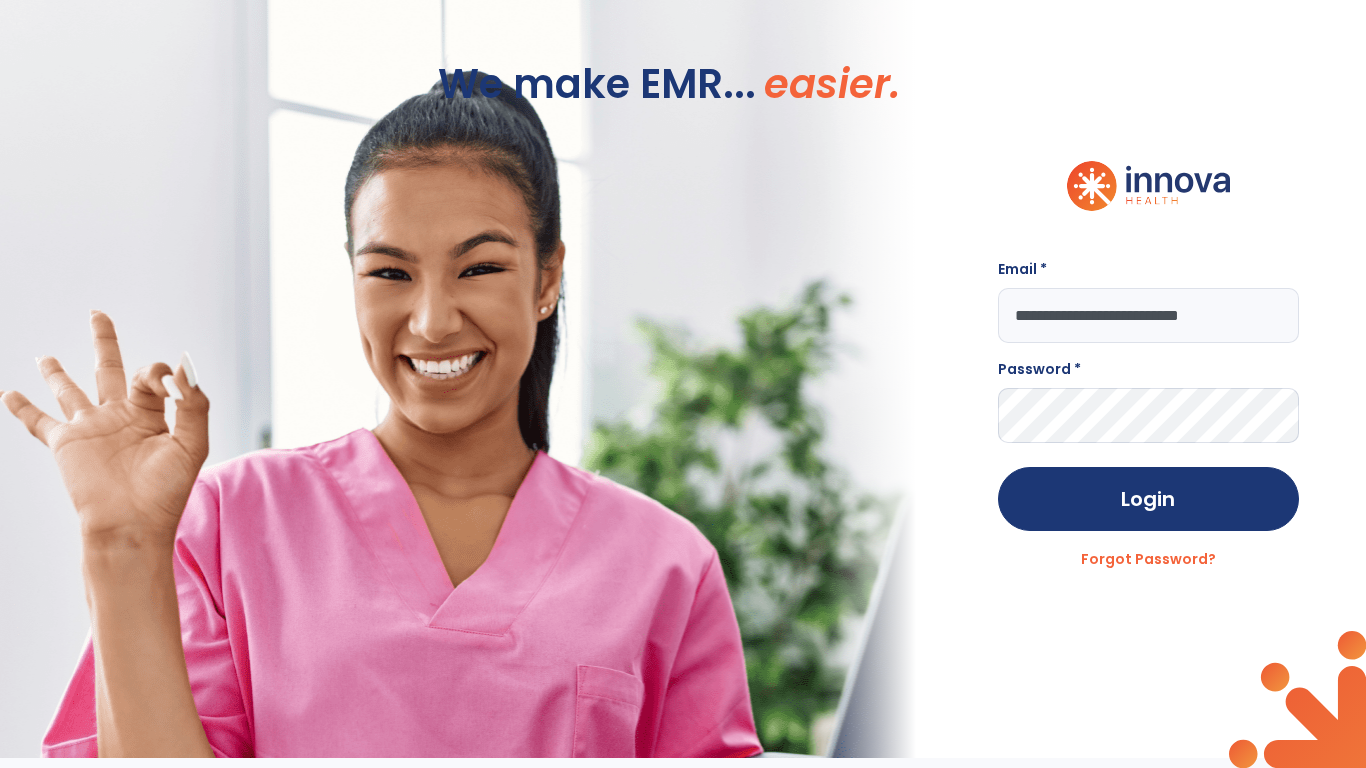 type on "**********" 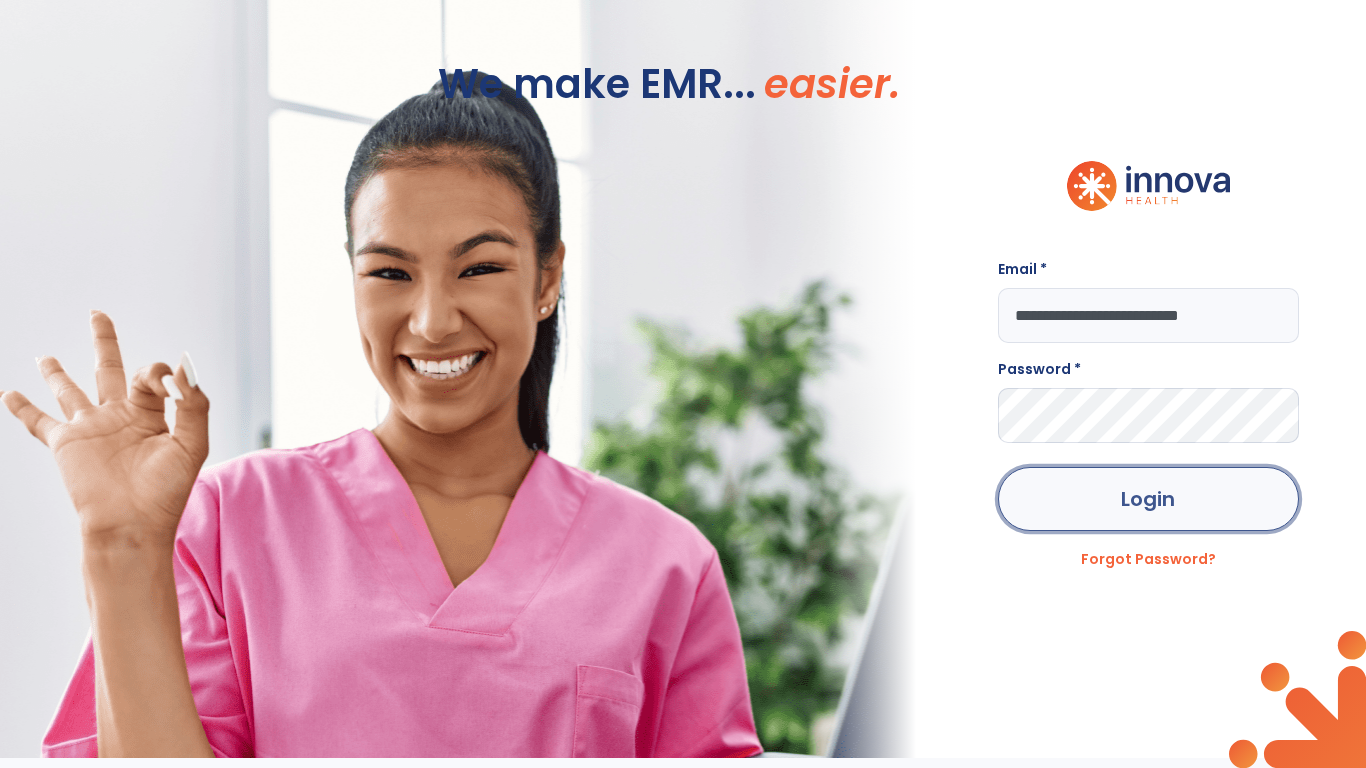 click on "Login" 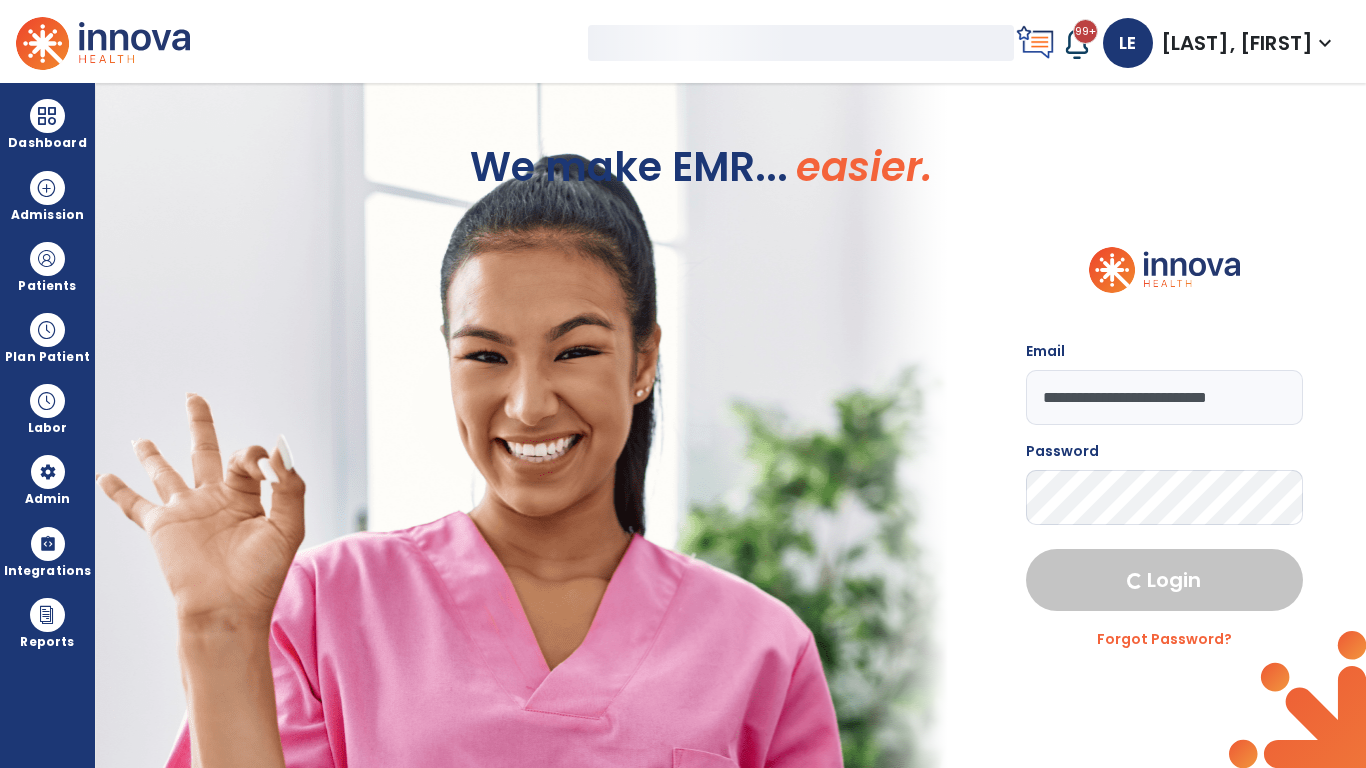 select on "***" 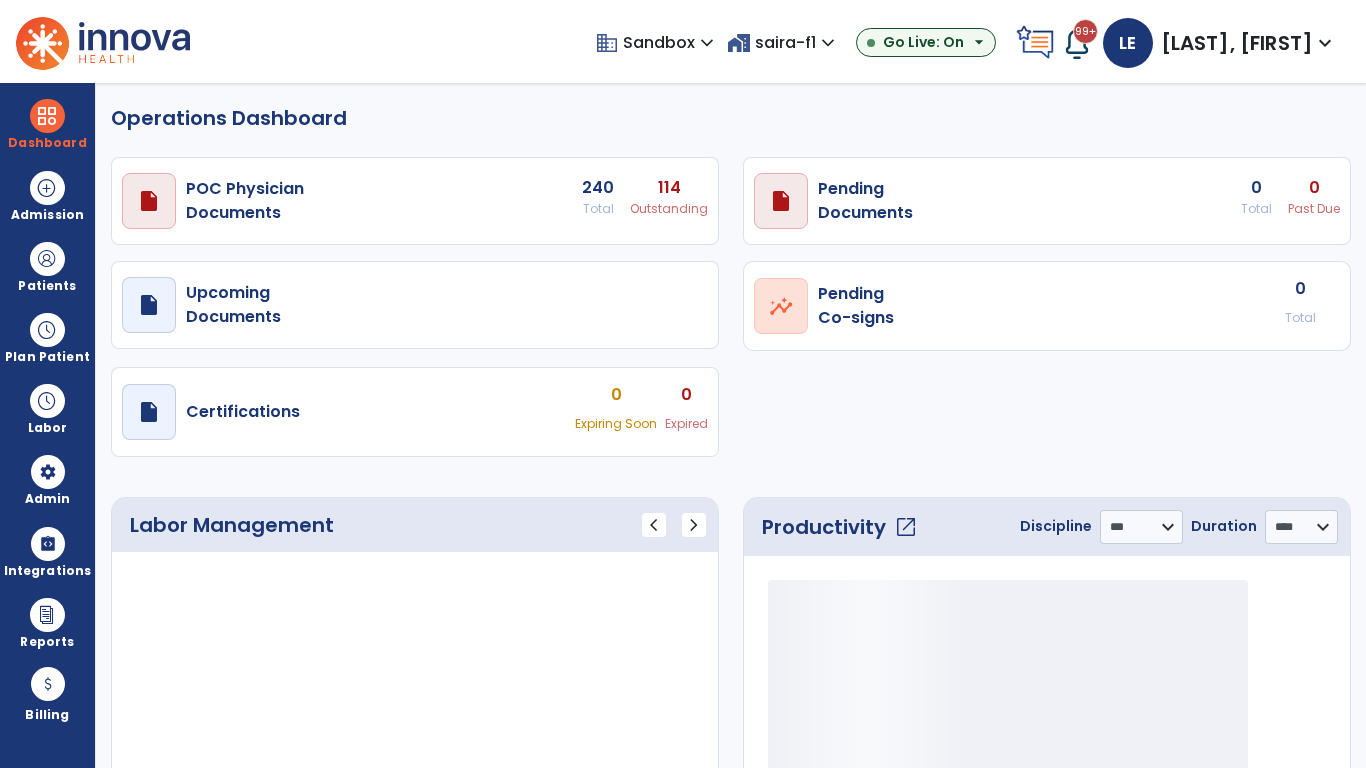select on "***" 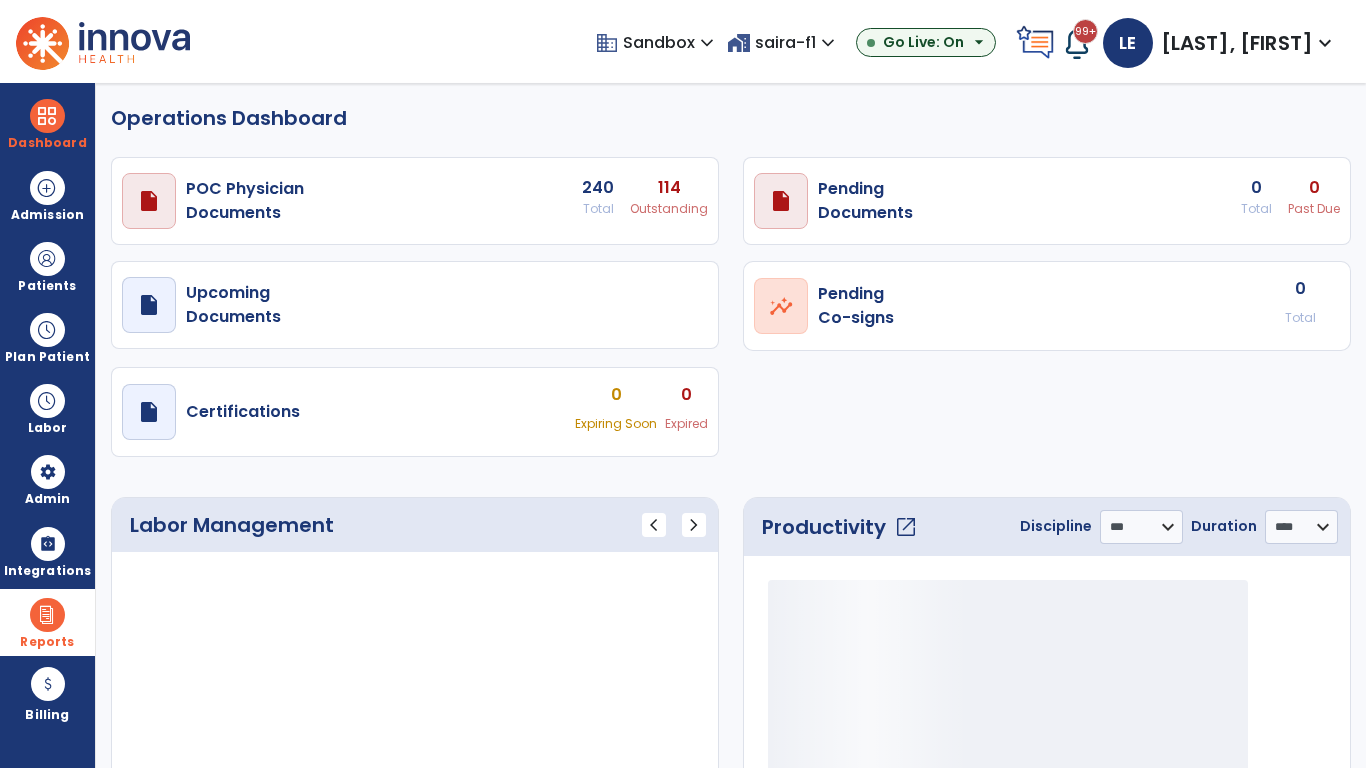 click at bounding box center [47, 615] 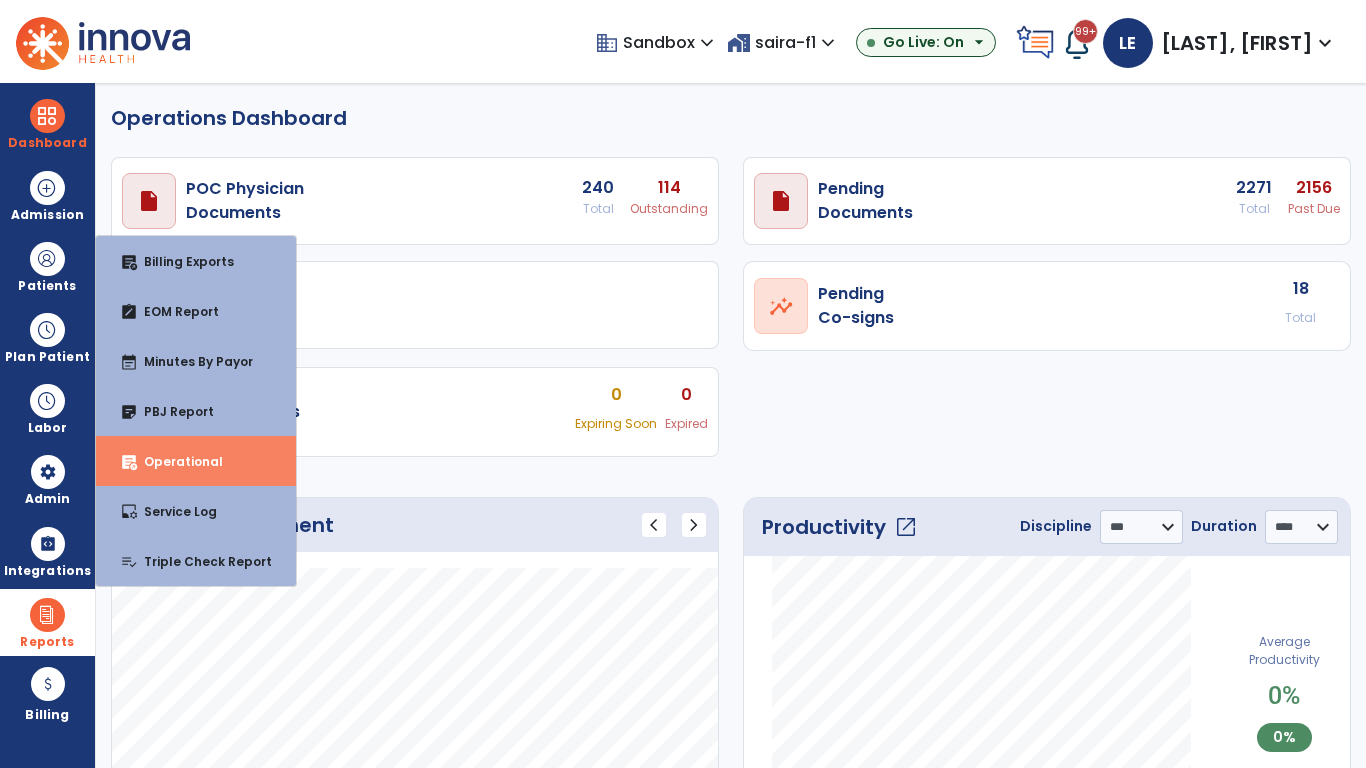 click on "Operational" at bounding box center (175, 461) 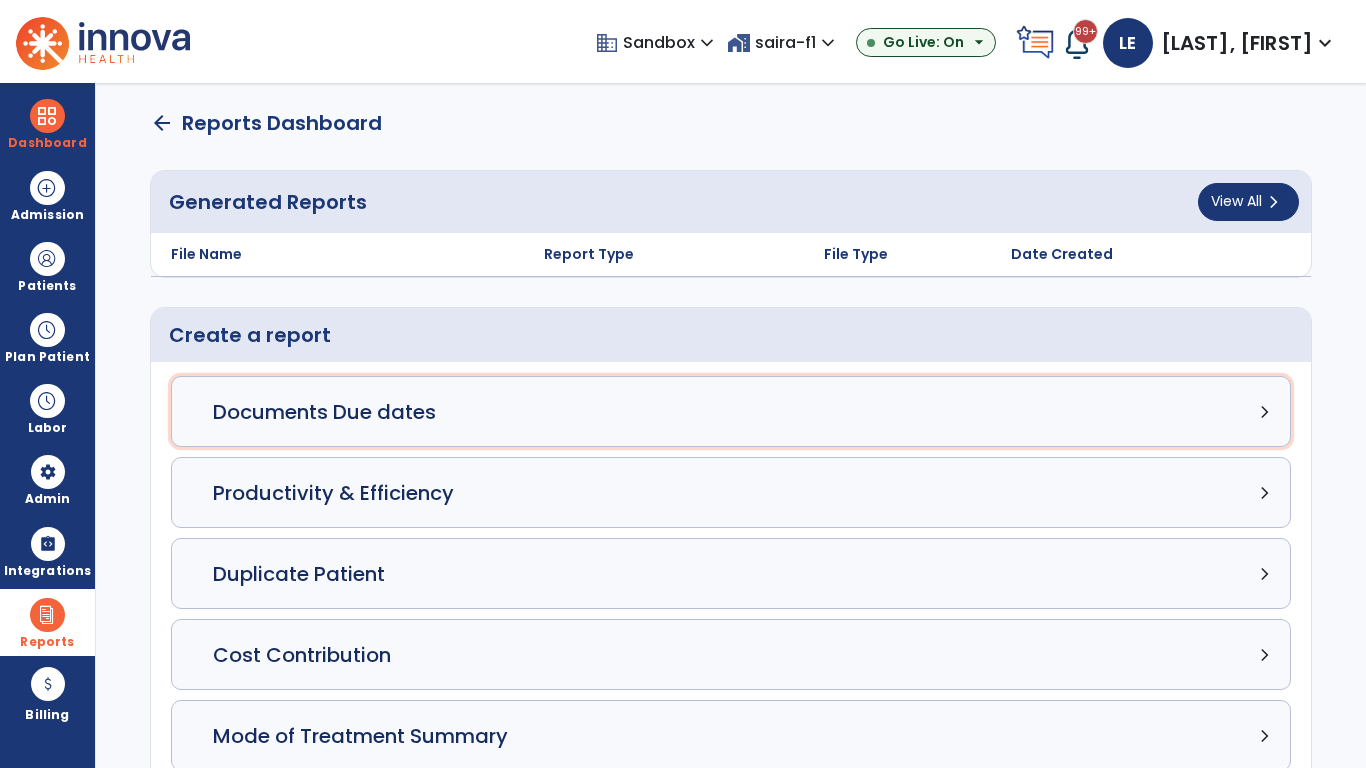 click on "Documents Due dates chevron_right" 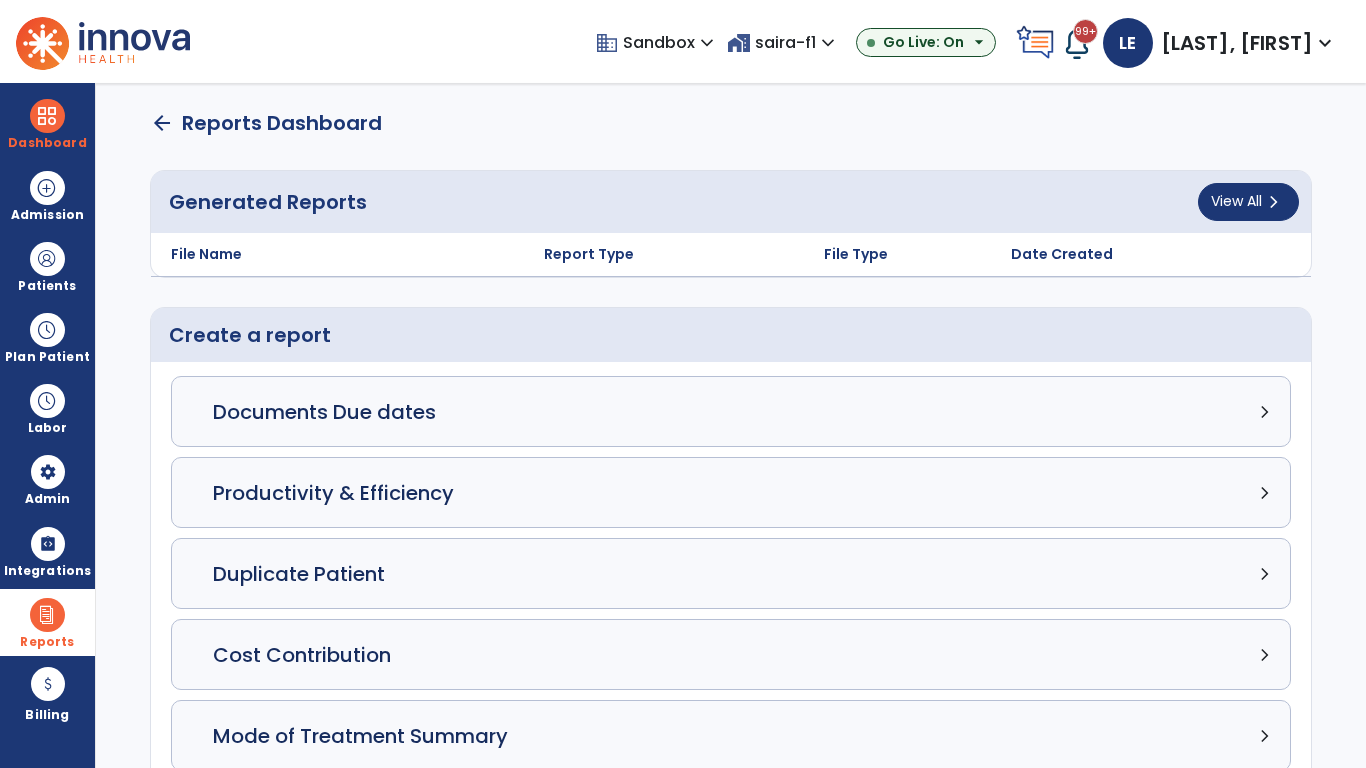 select on "***" 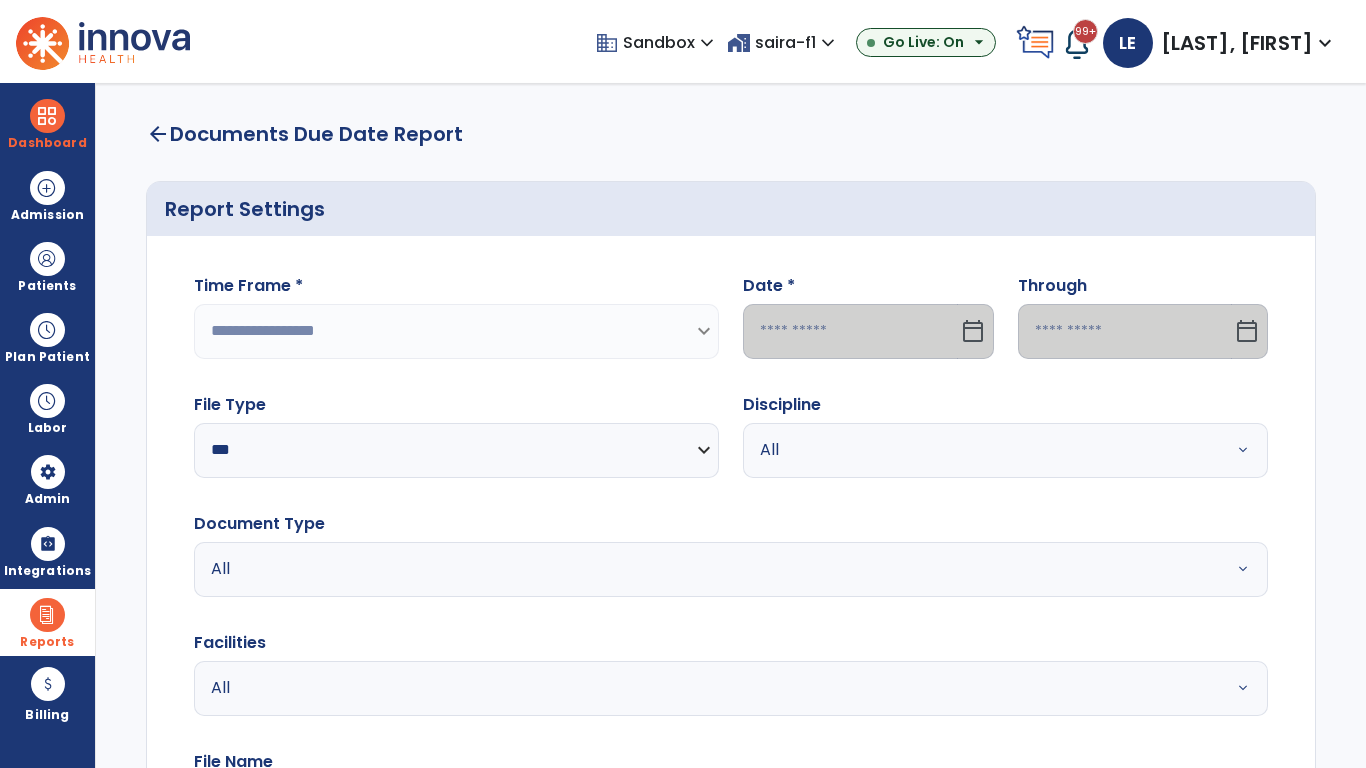 select on "*****" 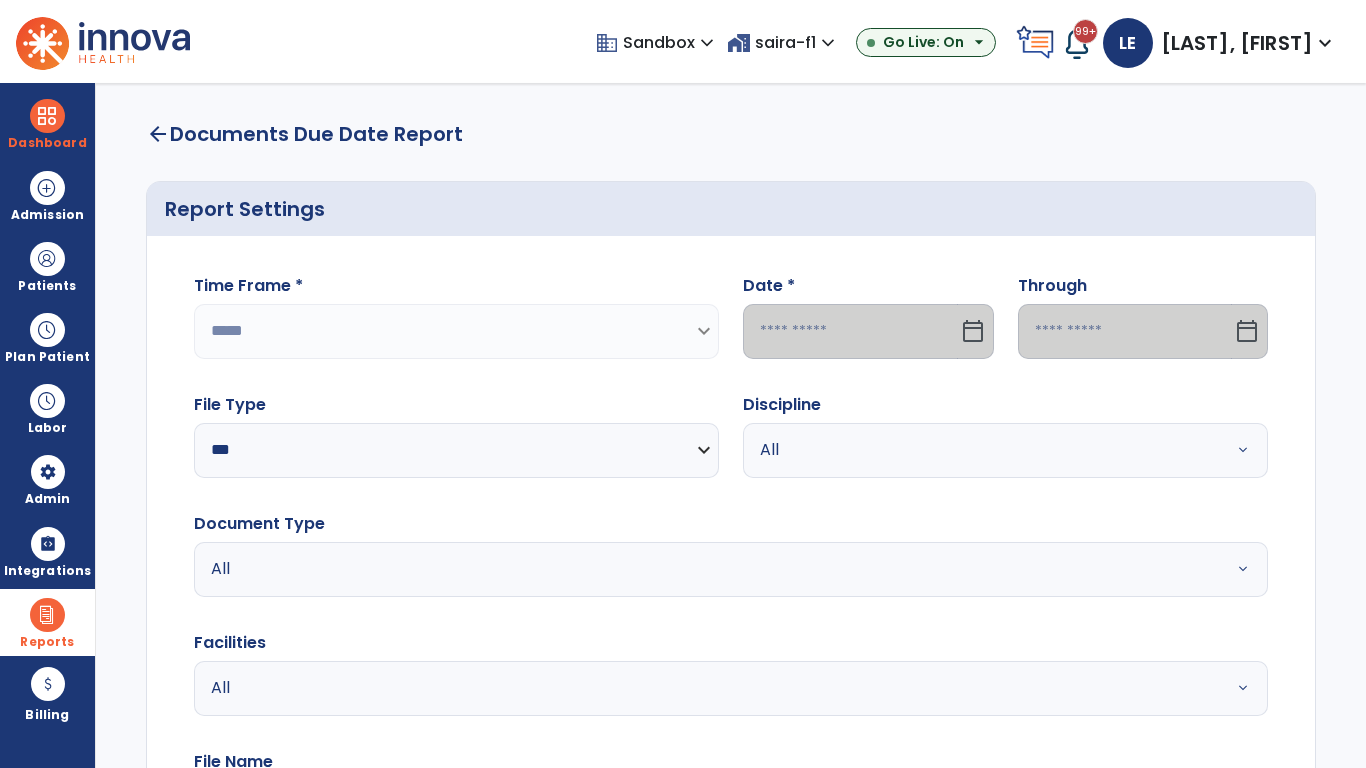 click 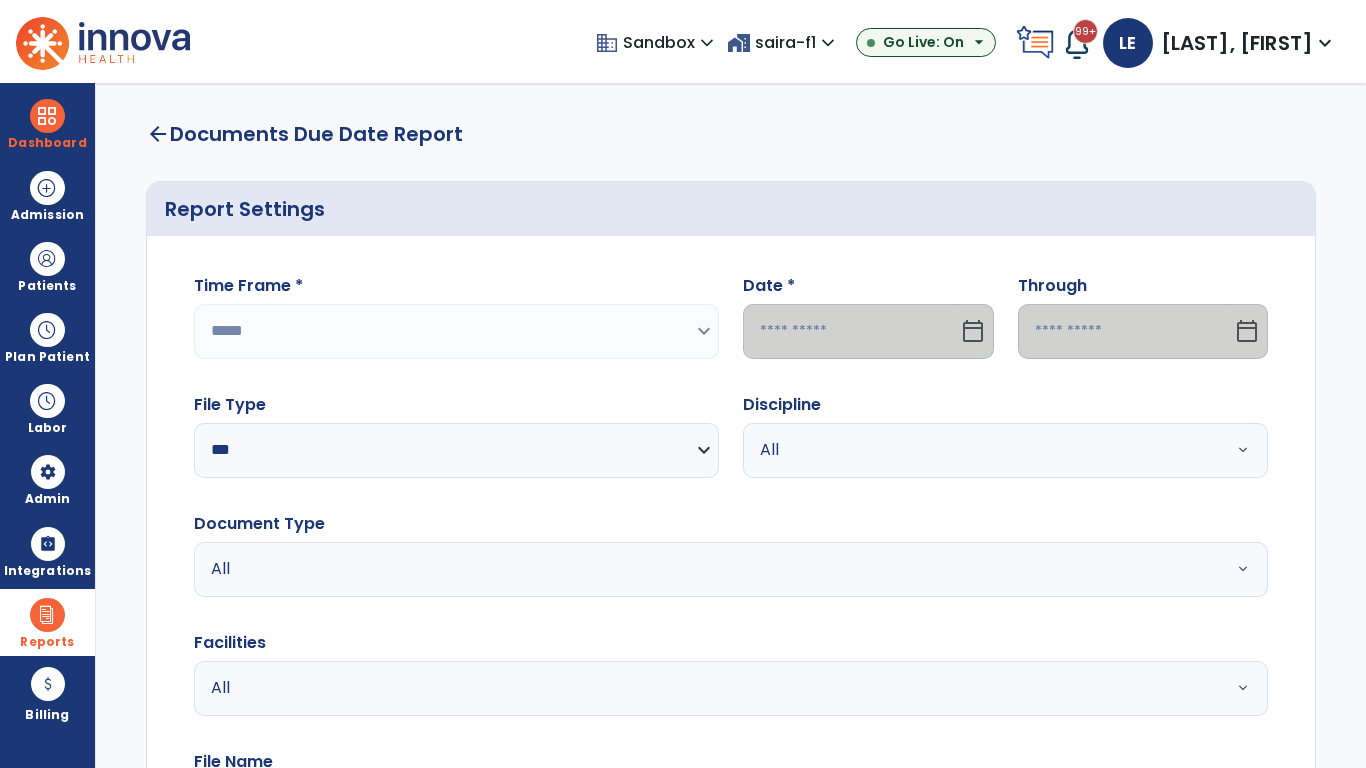 select on "*" 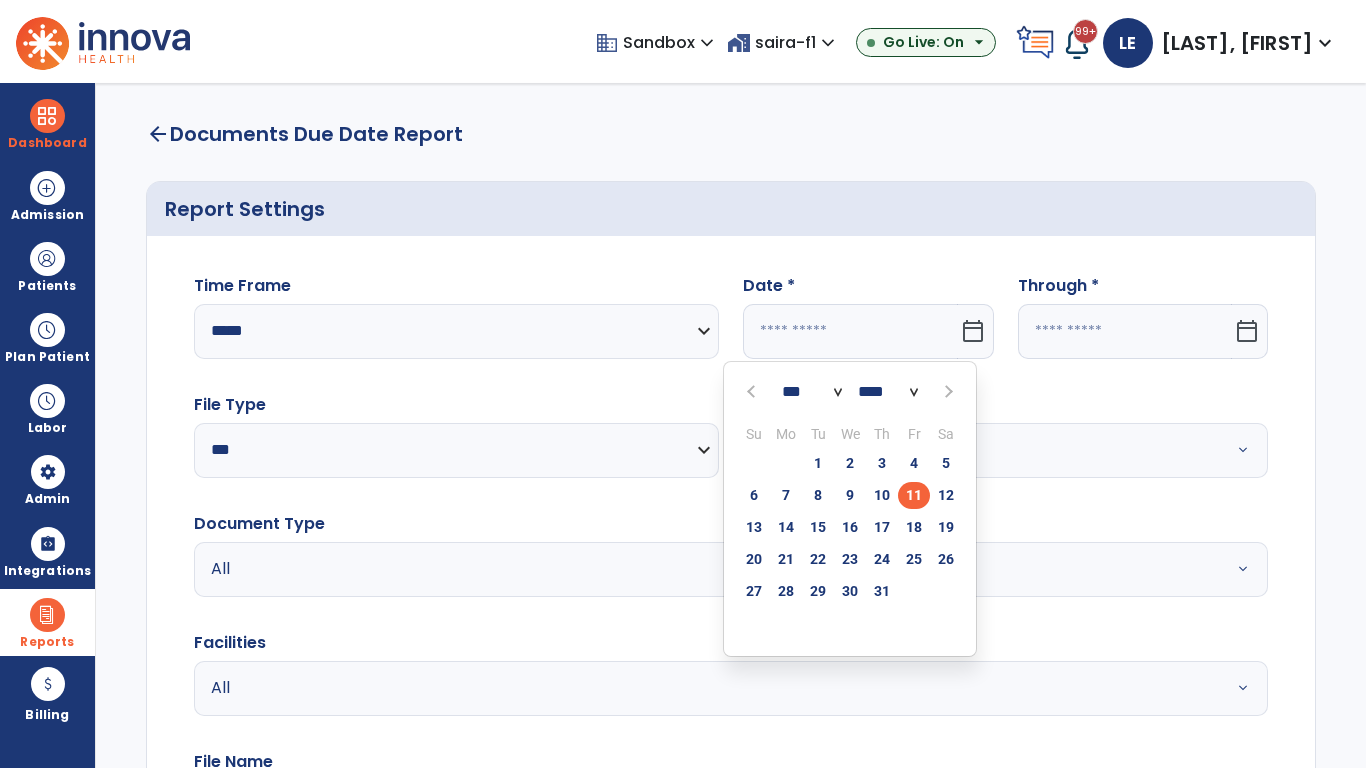 select on "****" 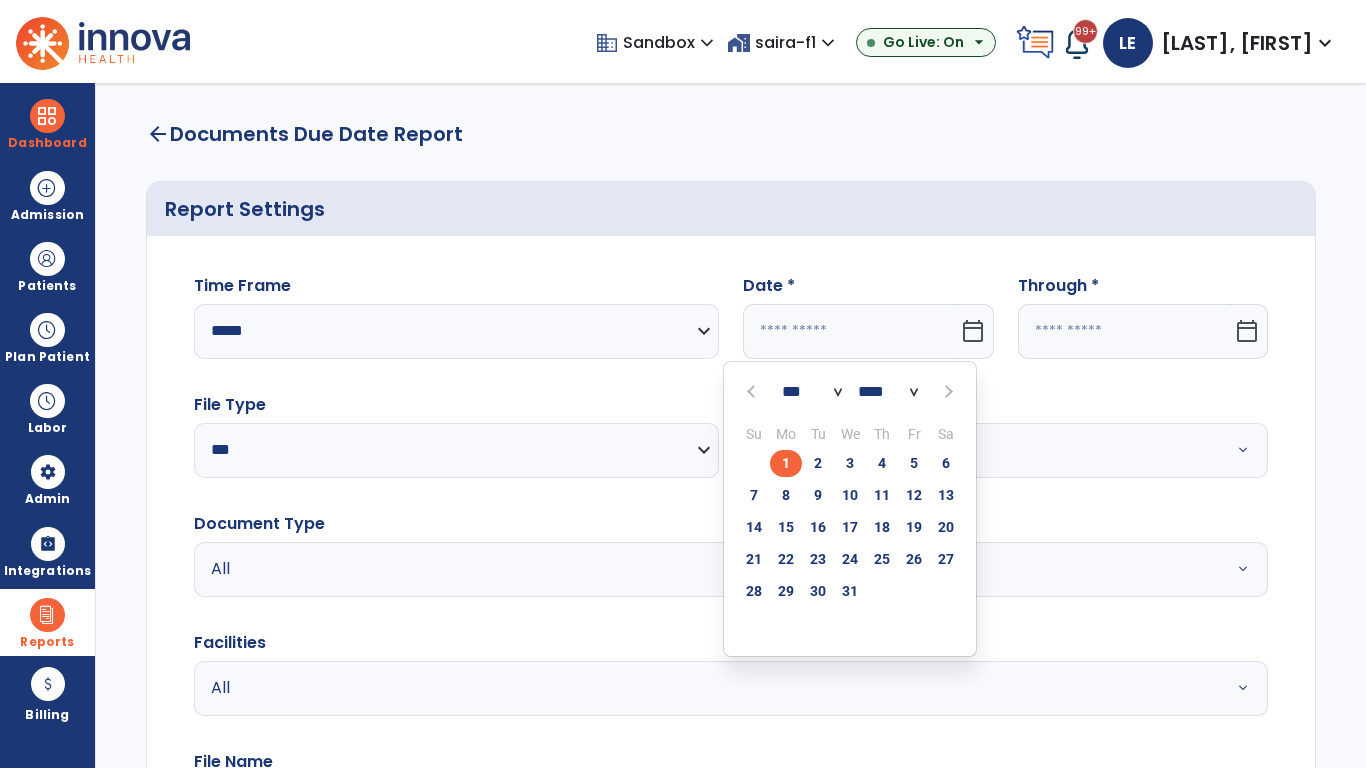 select on "**" 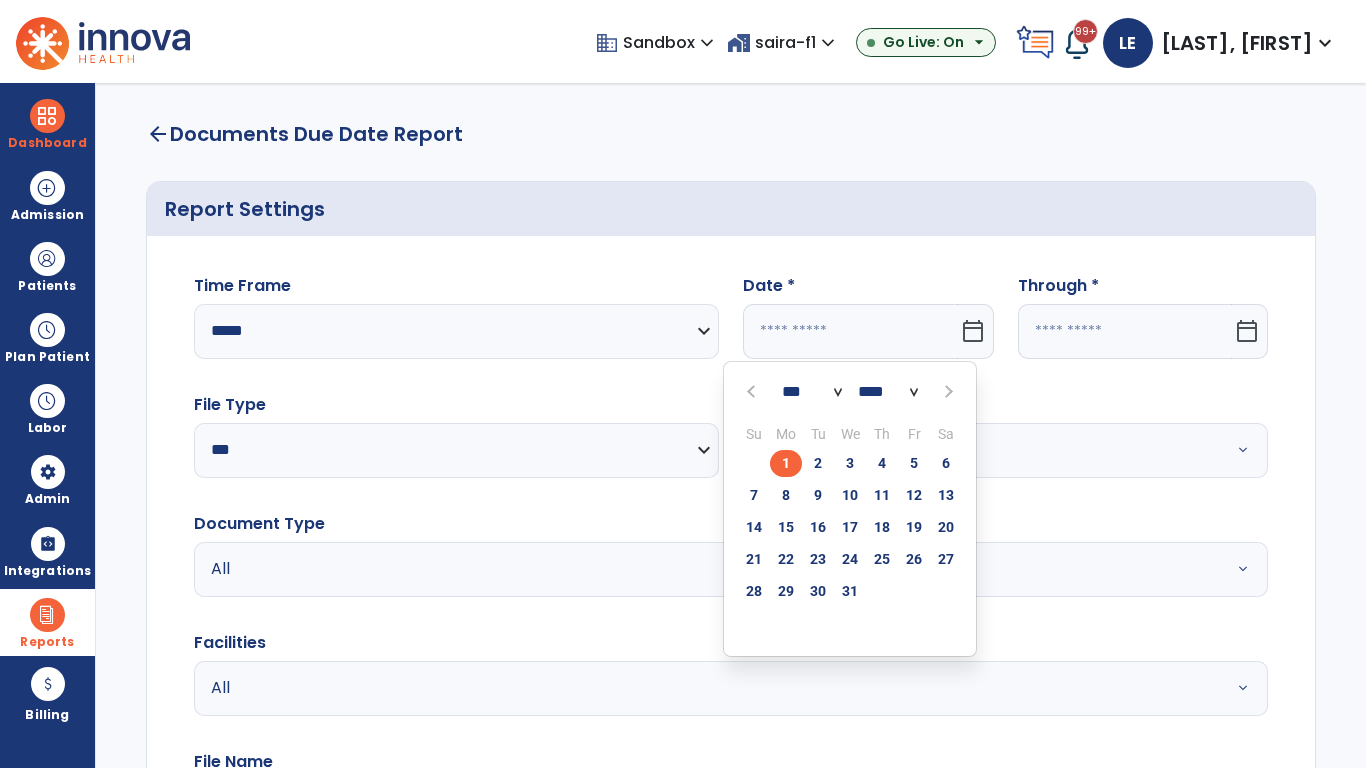 type on "*********" 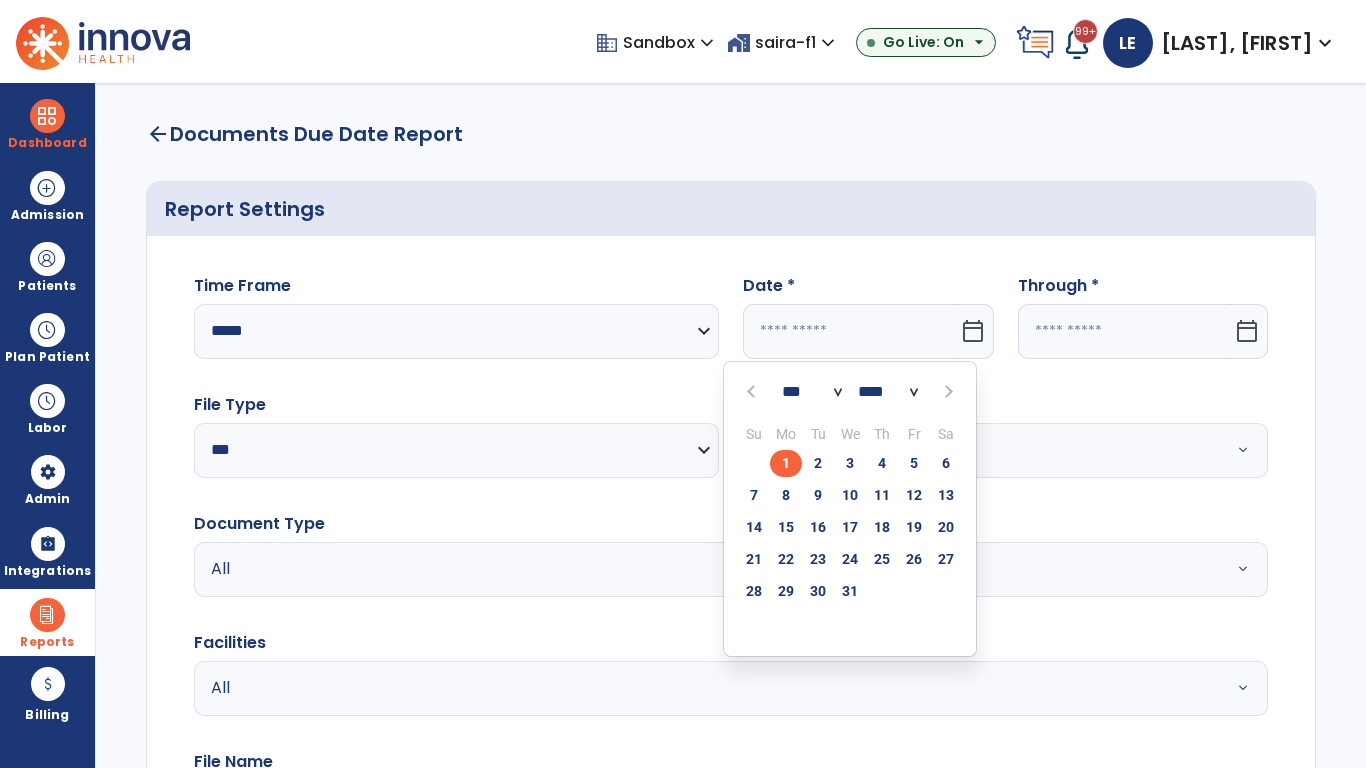 type on "**********" 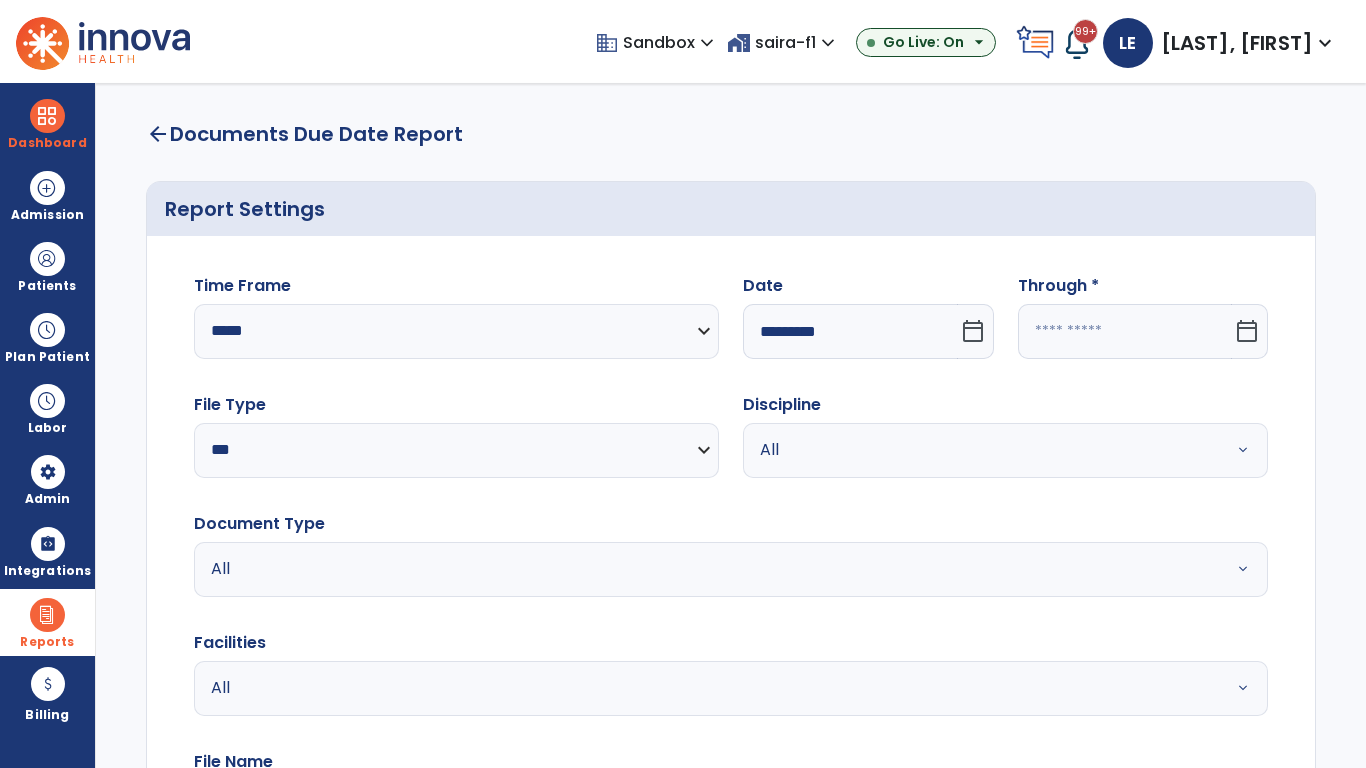 click 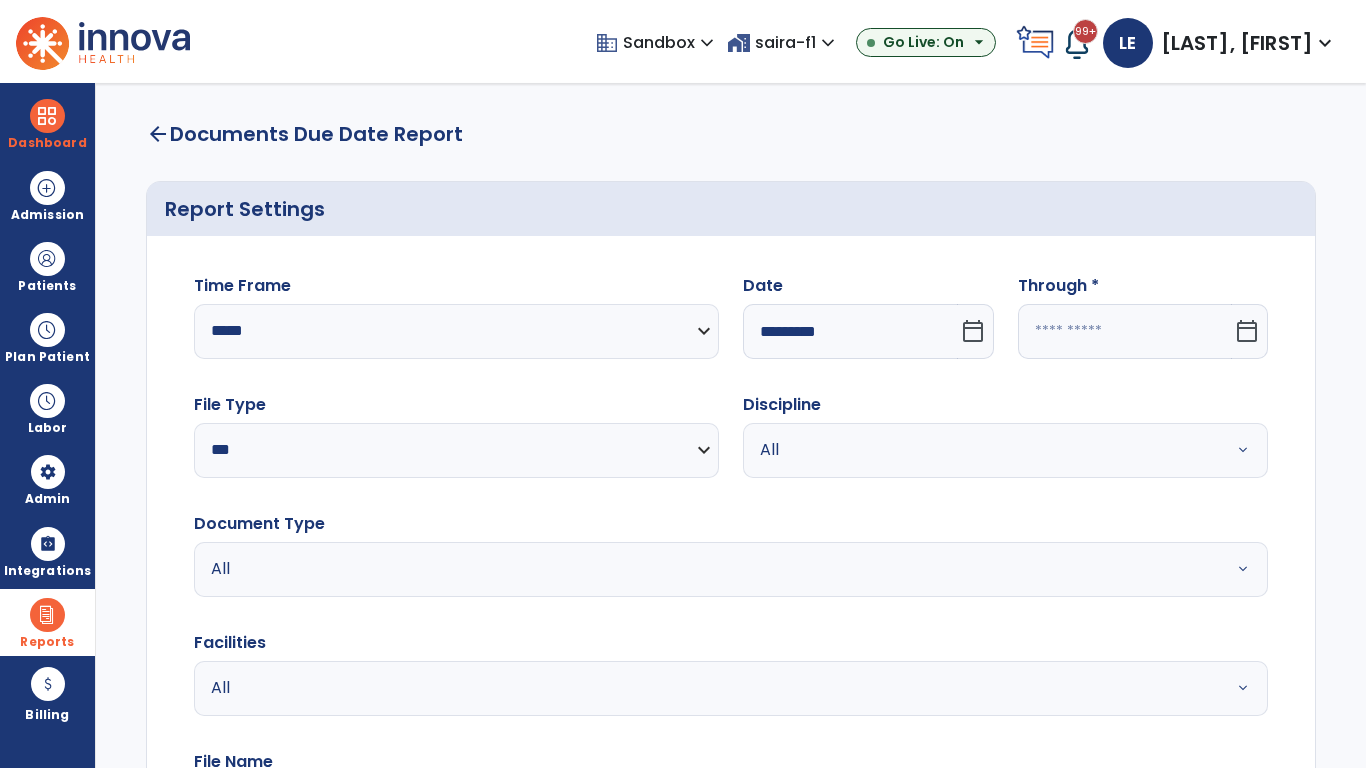 select on "*" 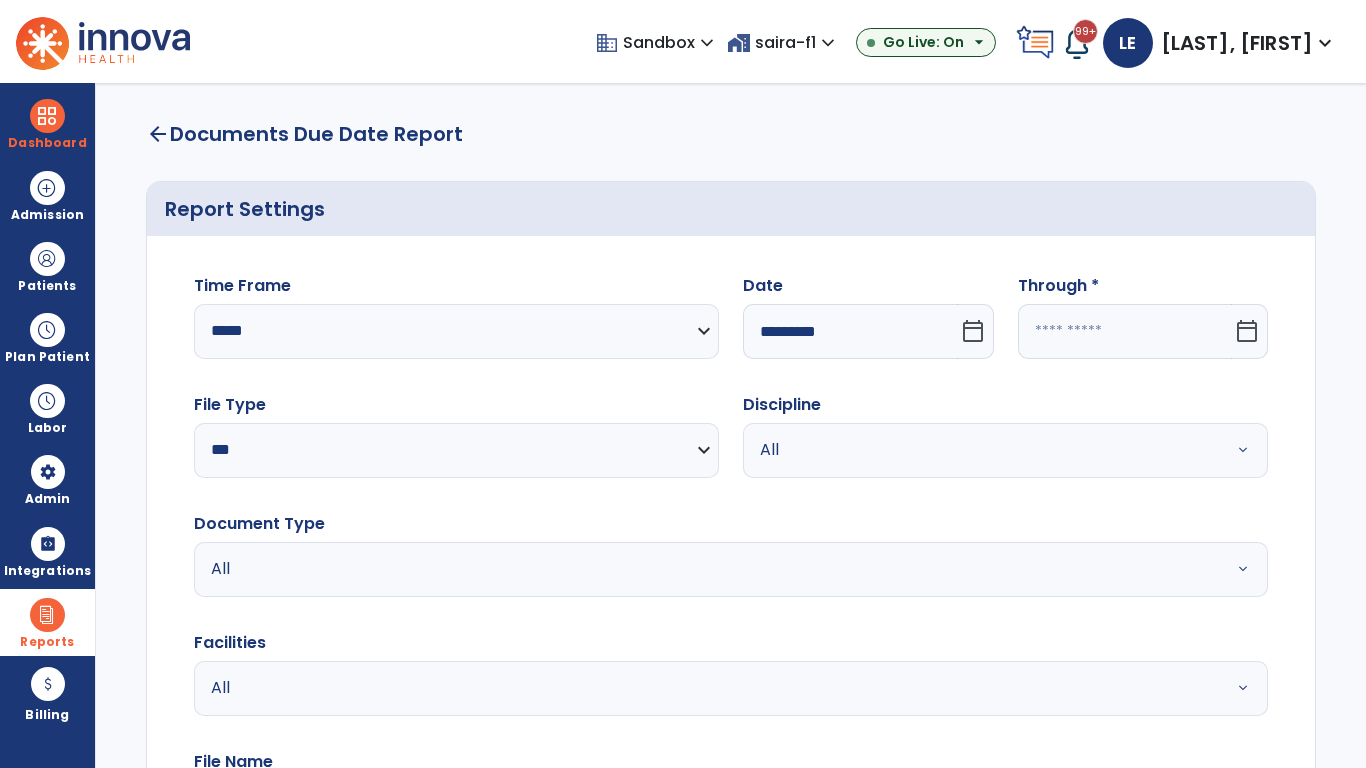 select on "****" 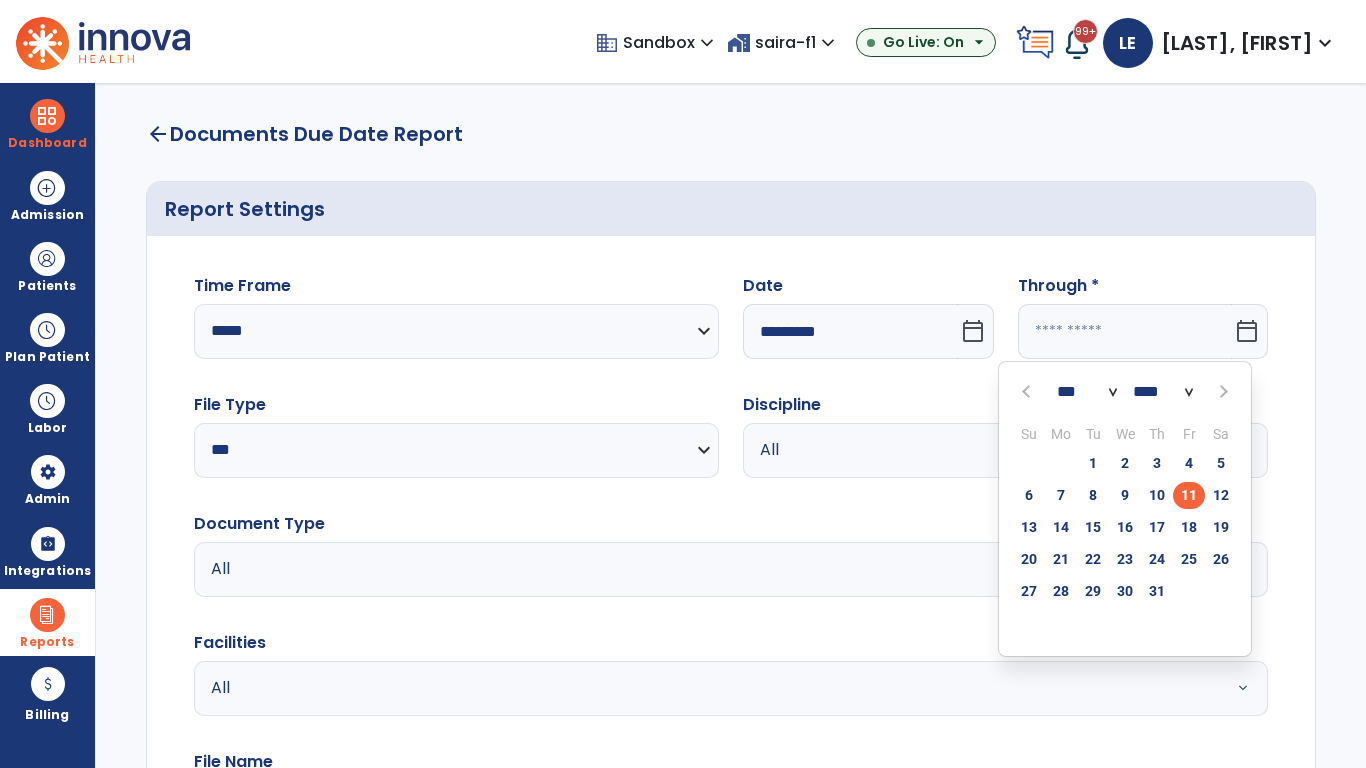 select on "*" 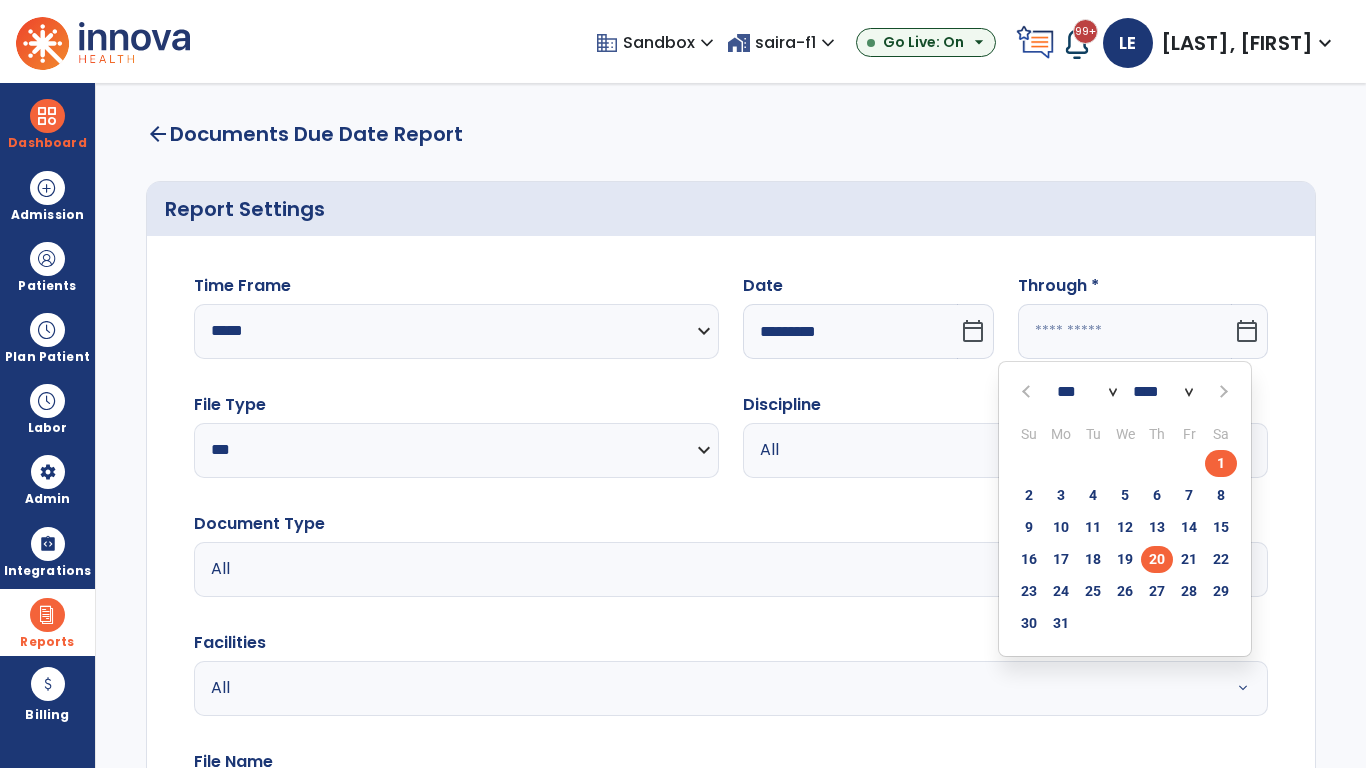 click on "20" 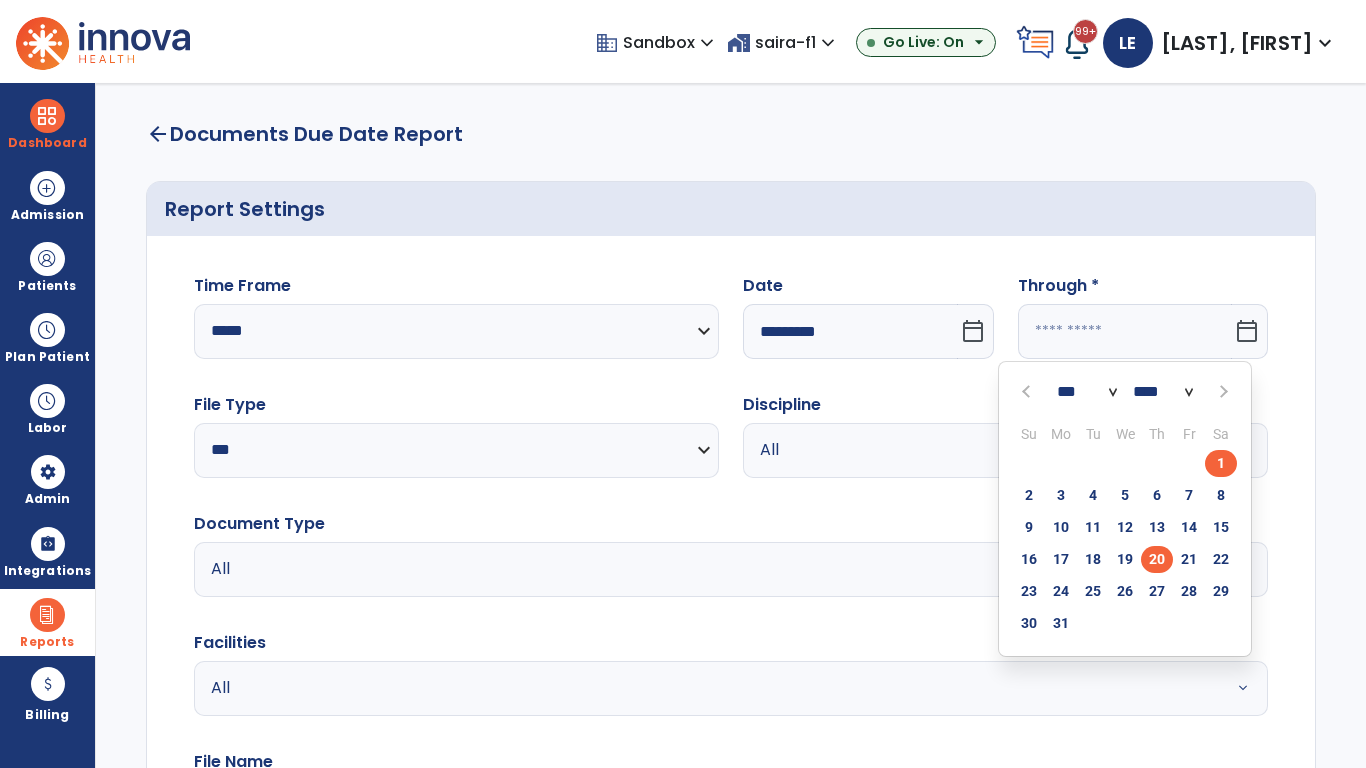 type on "*********" 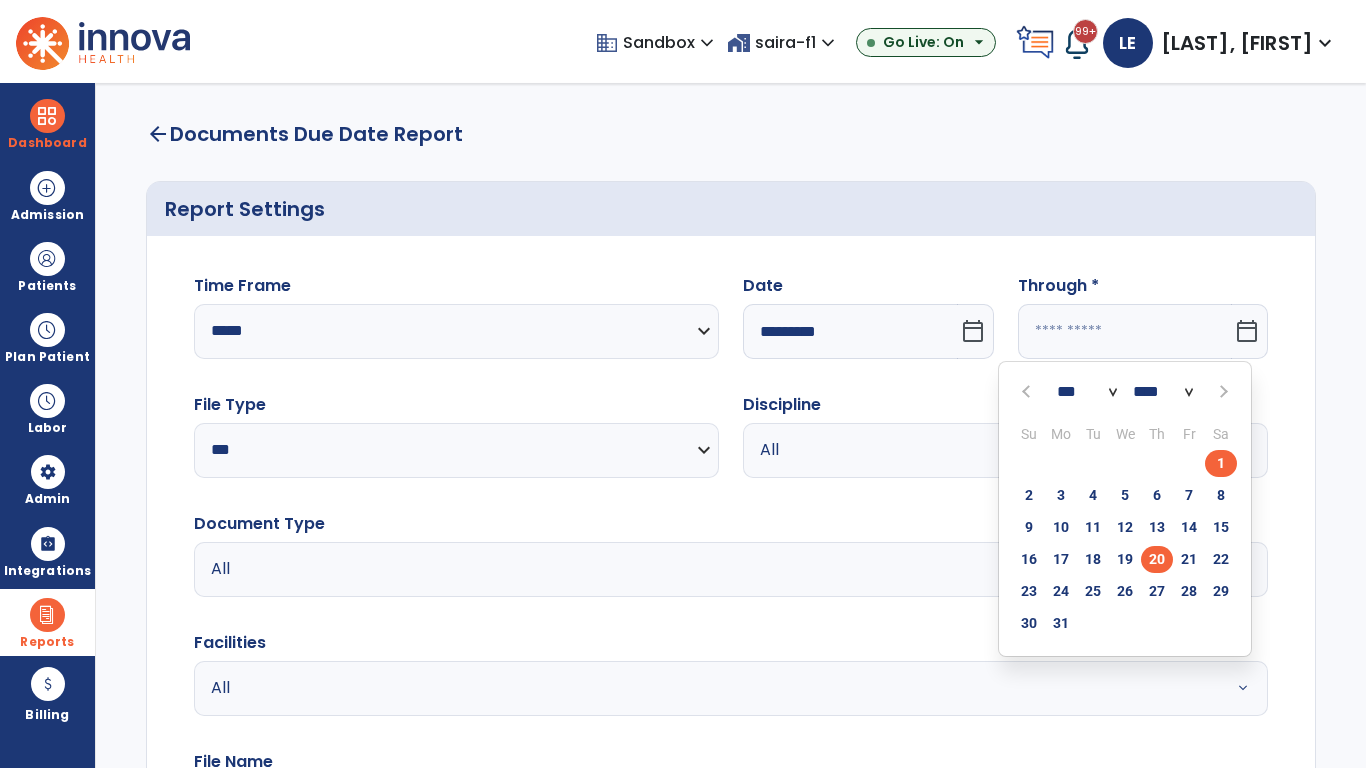 type on "**********" 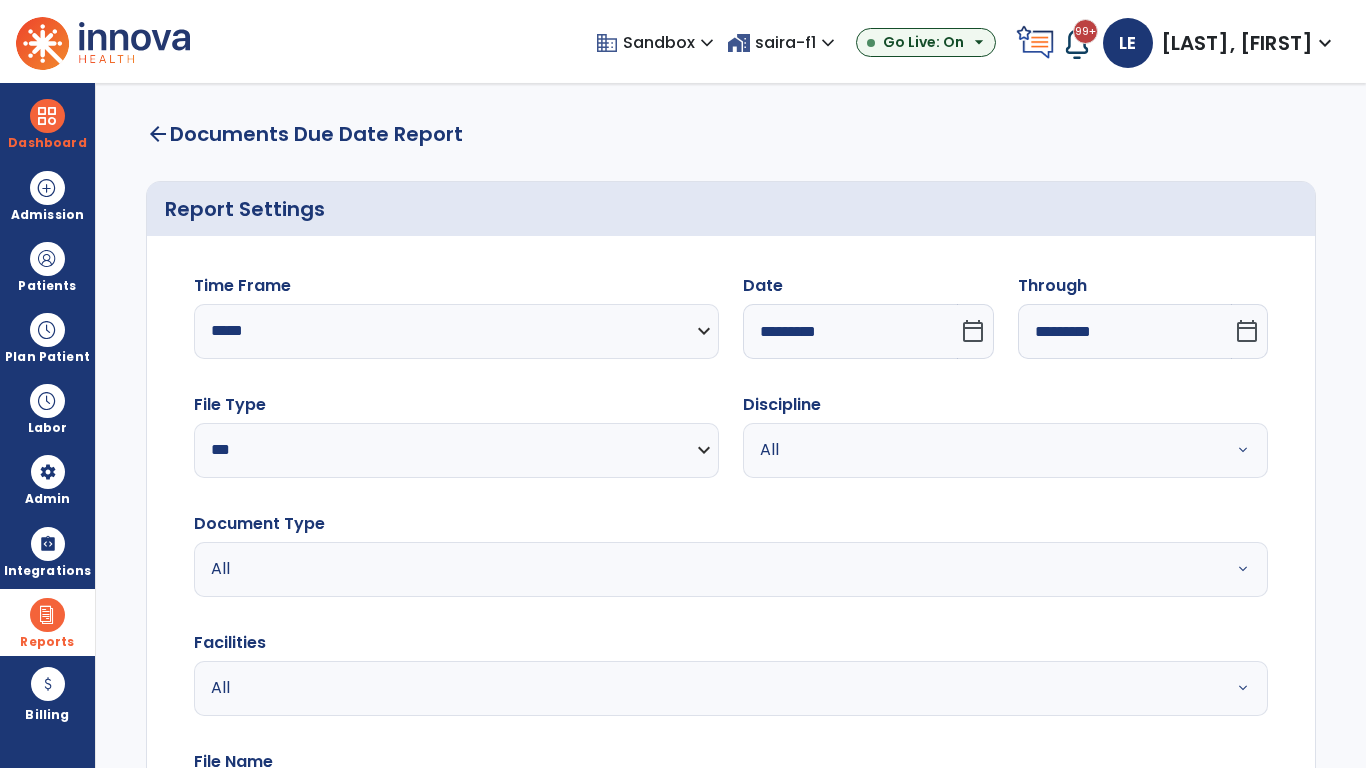 scroll, scrollTop: 51, scrollLeft: 0, axis: vertical 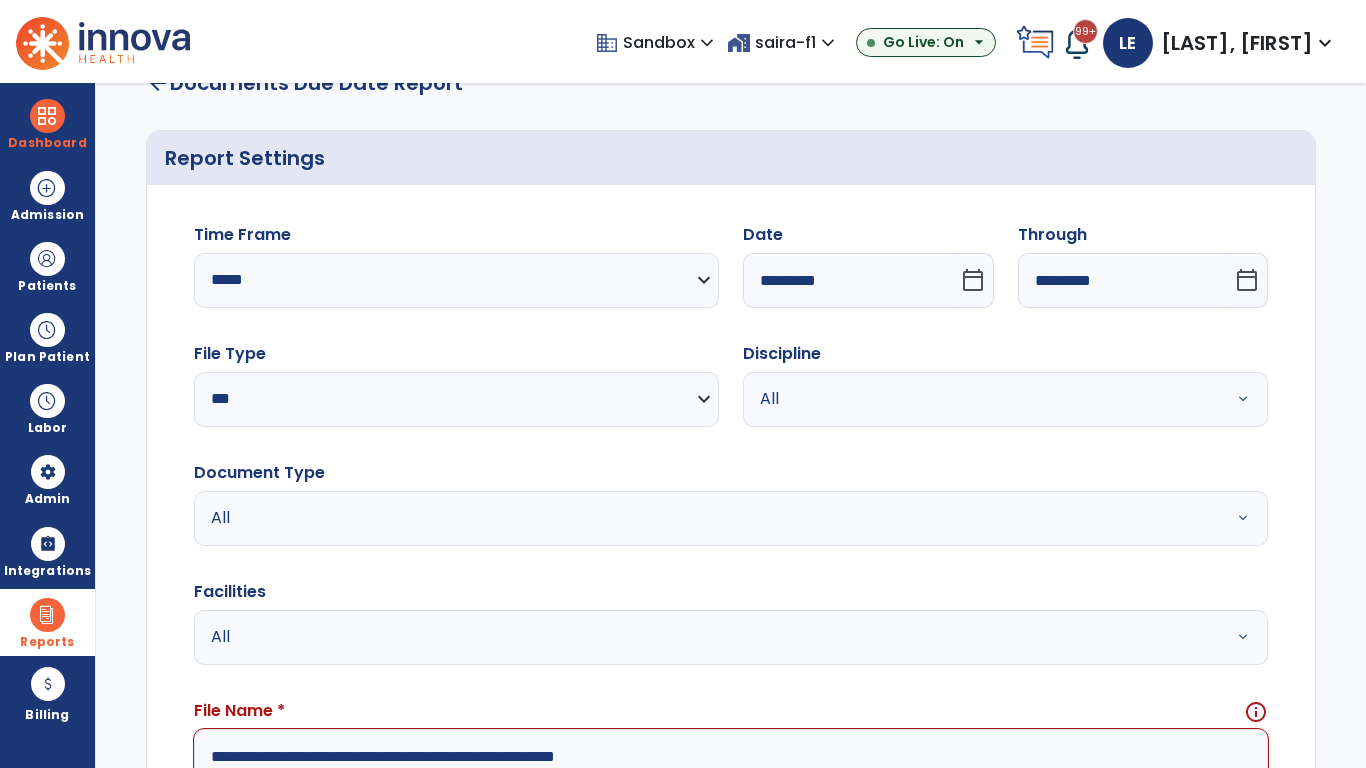 type on "**********" 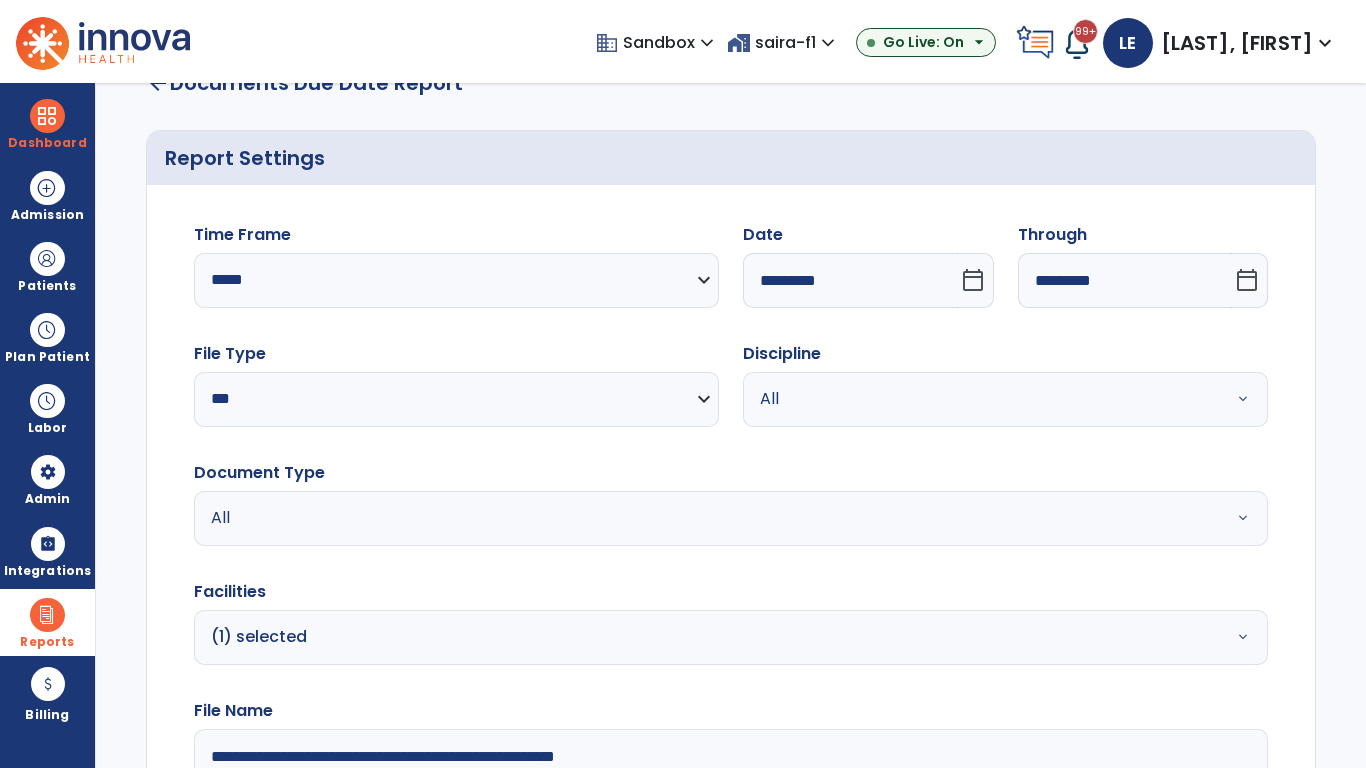 click on "All" at bounding box center (981, 399) 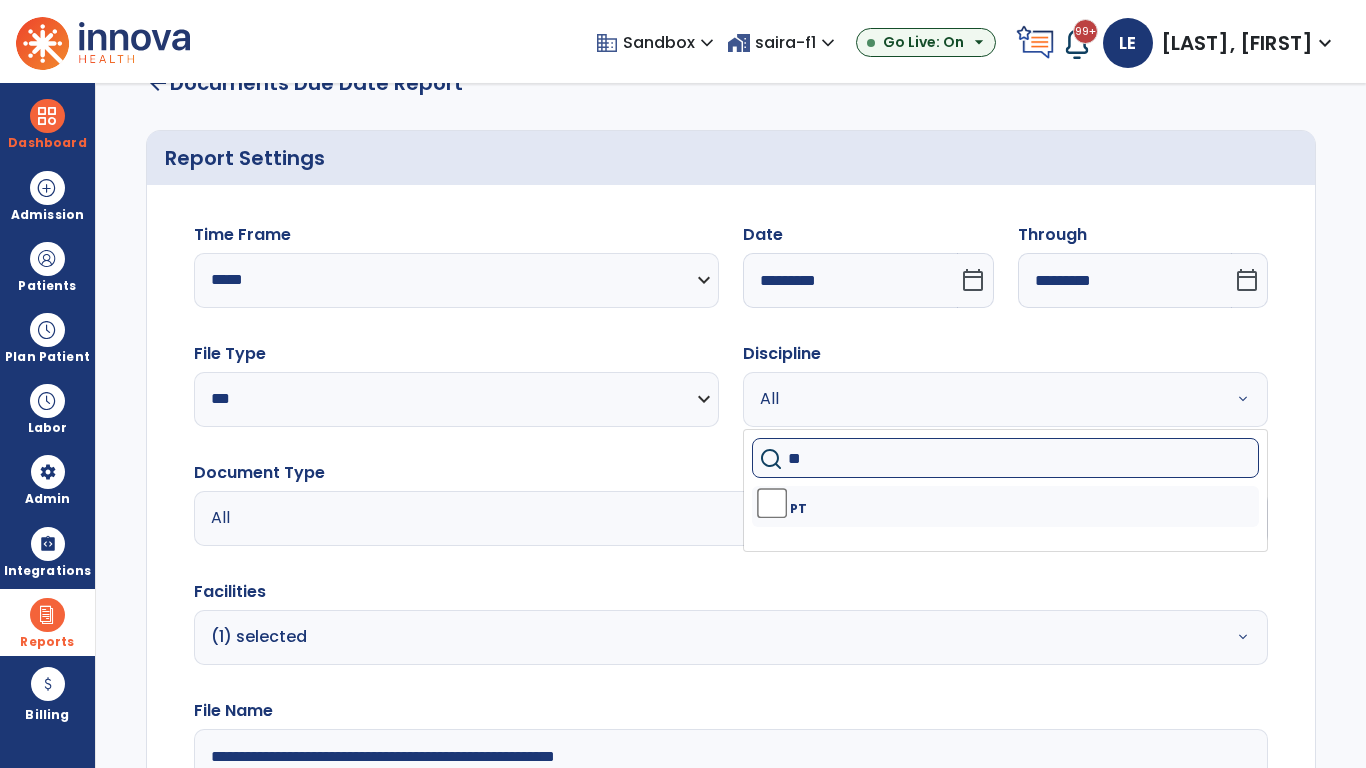 type on "**" 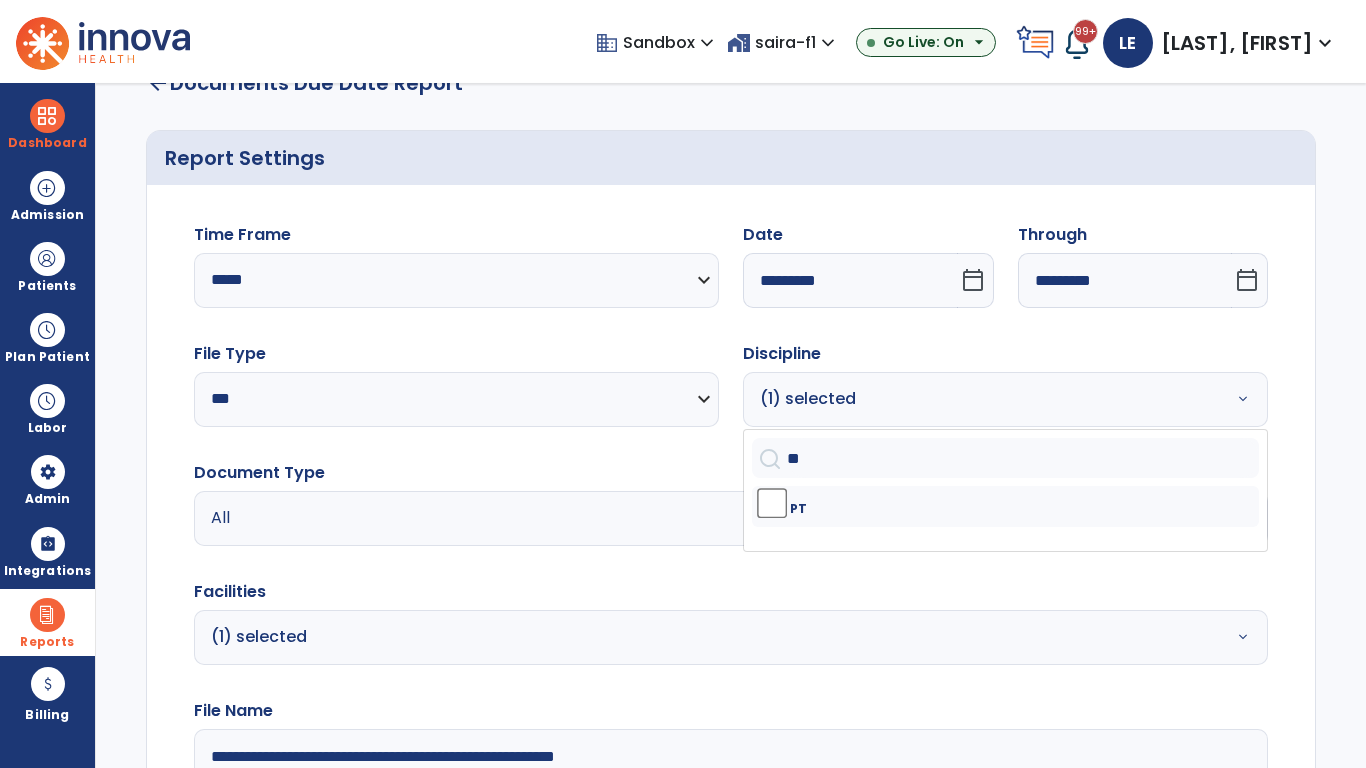 click on "All" at bounding box center [679, 518] 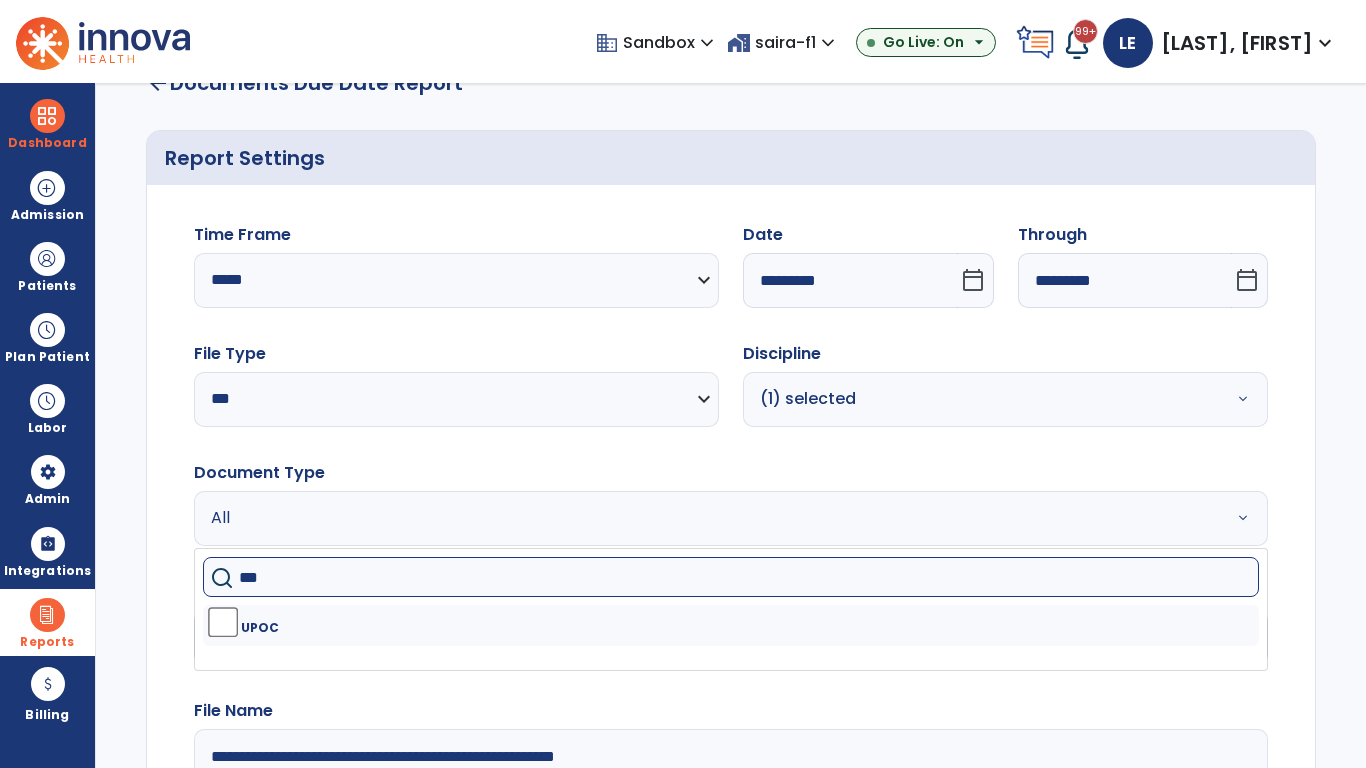 type on "****" 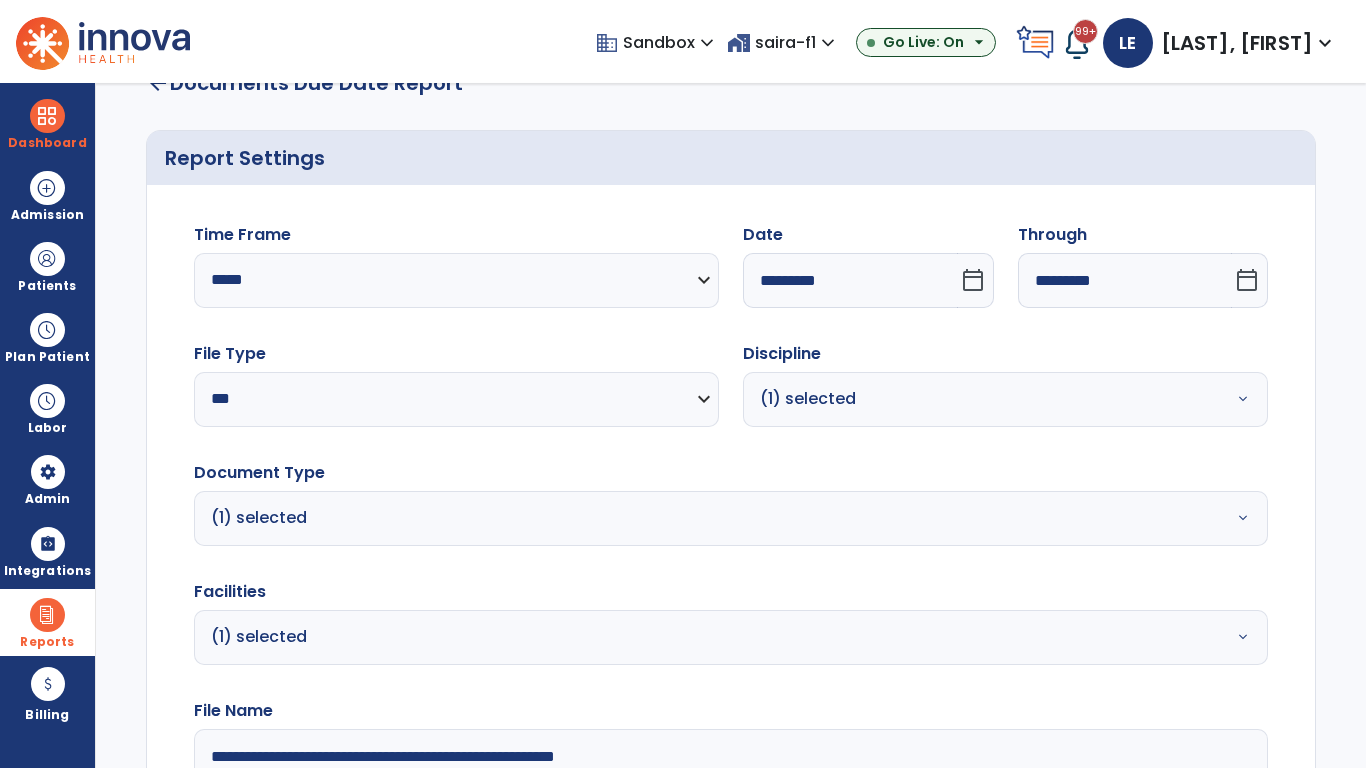 click on "Generate Report" 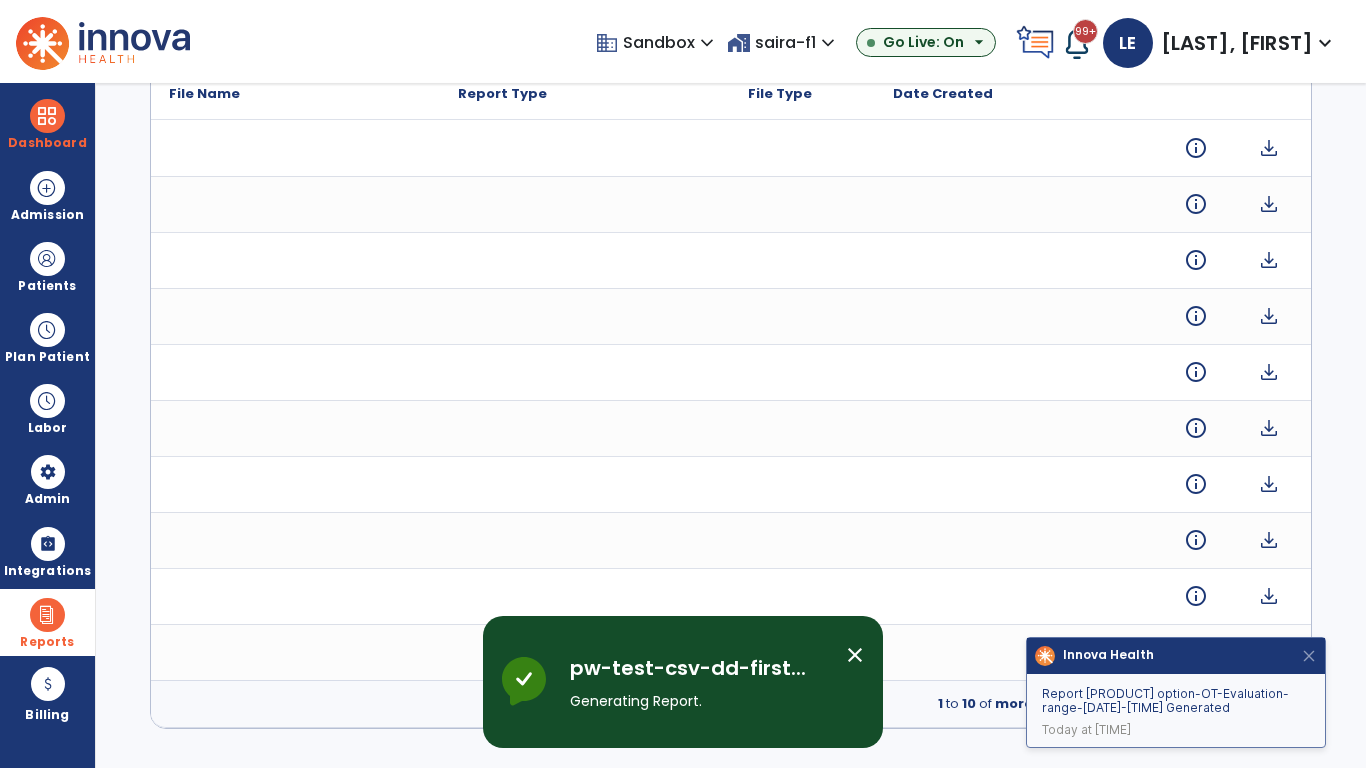 scroll, scrollTop: 0, scrollLeft: 0, axis: both 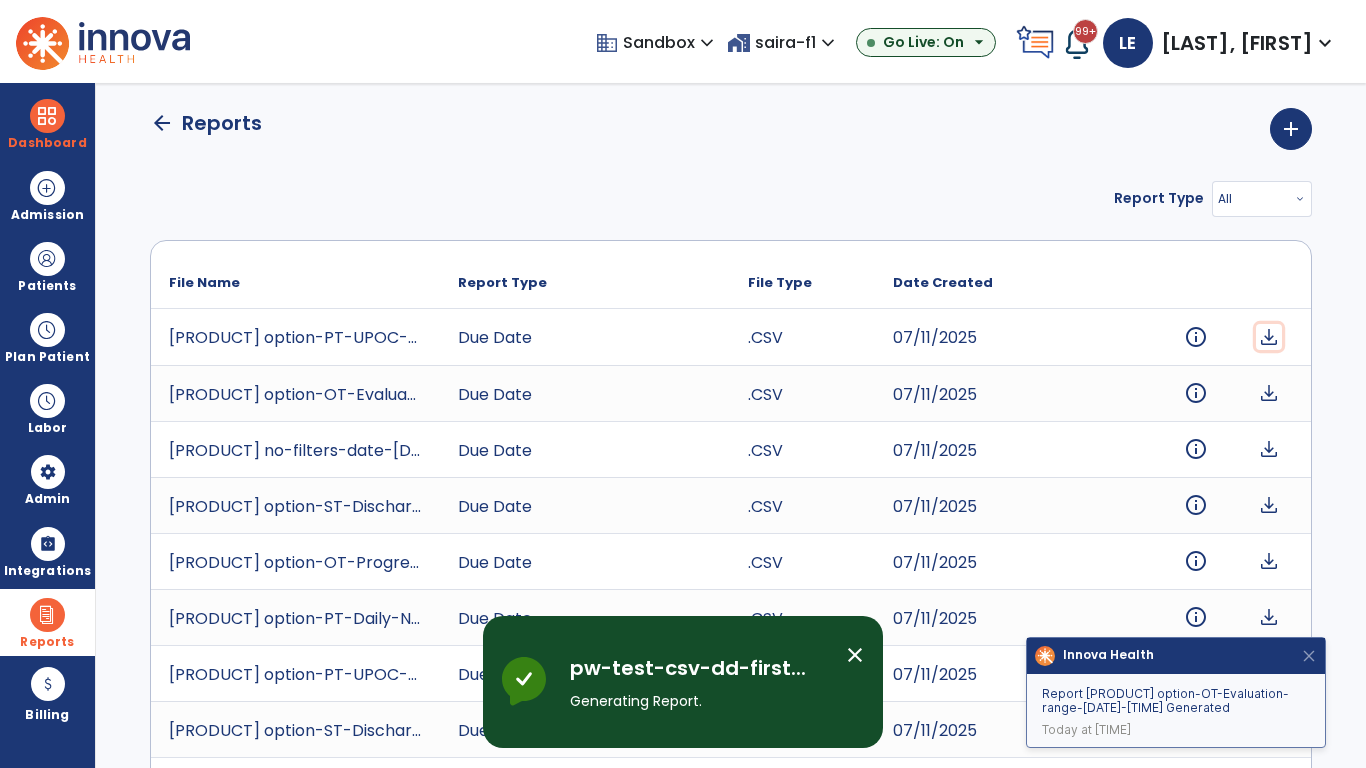click on "download" 